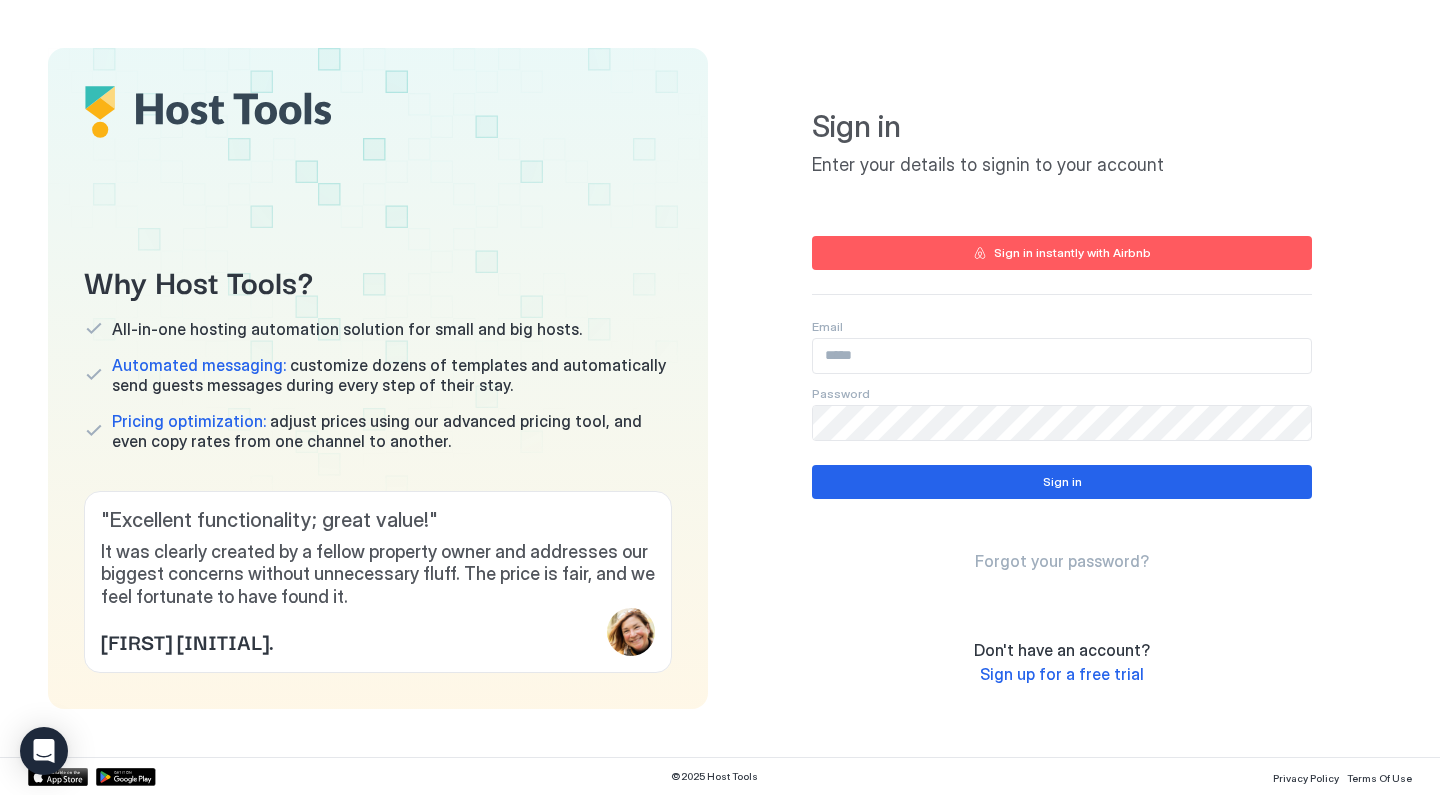 scroll, scrollTop: 0, scrollLeft: 0, axis: both 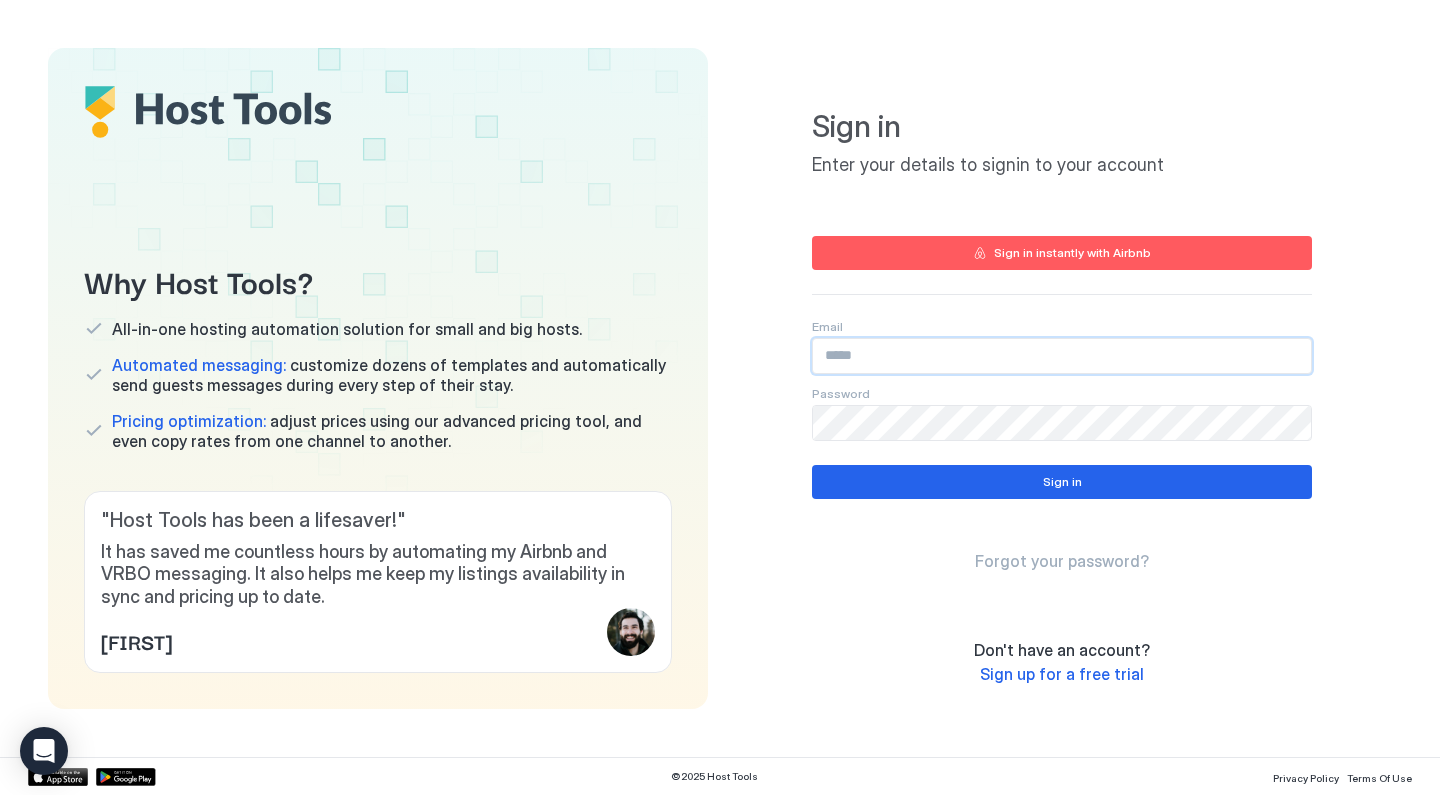 type on "**********" 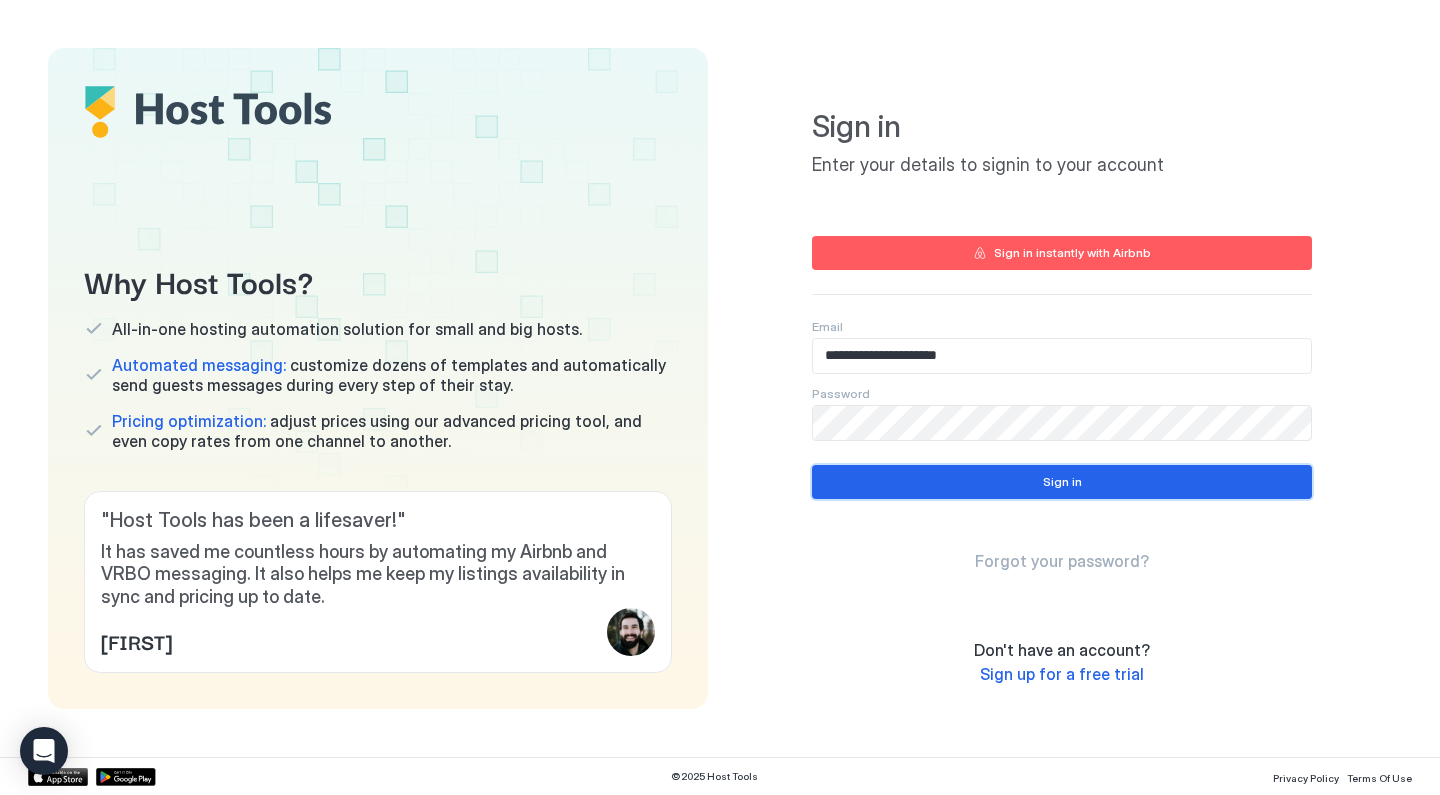 click on "Sign in" at bounding box center (1062, 482) 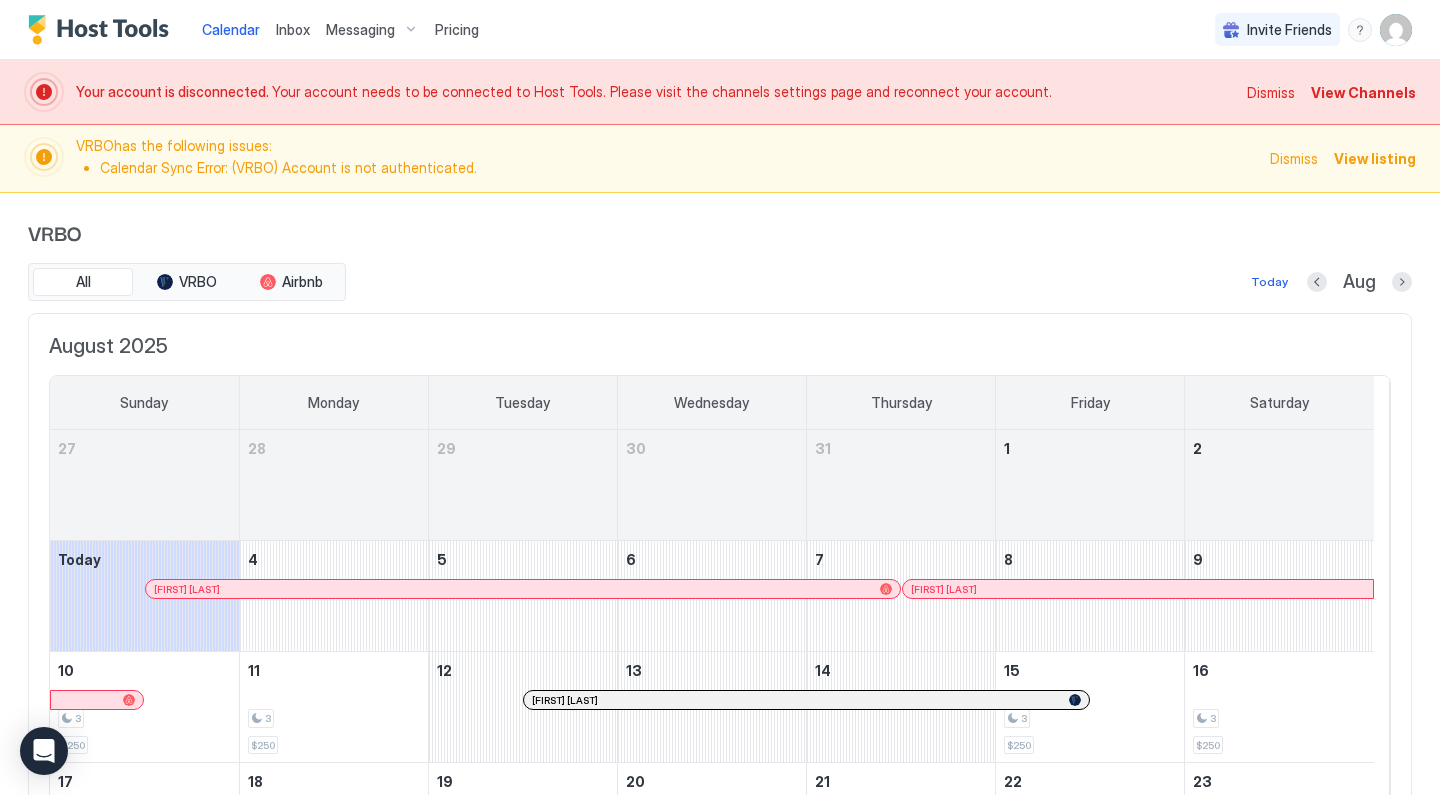 click on "View Channels" at bounding box center (1363, 92) 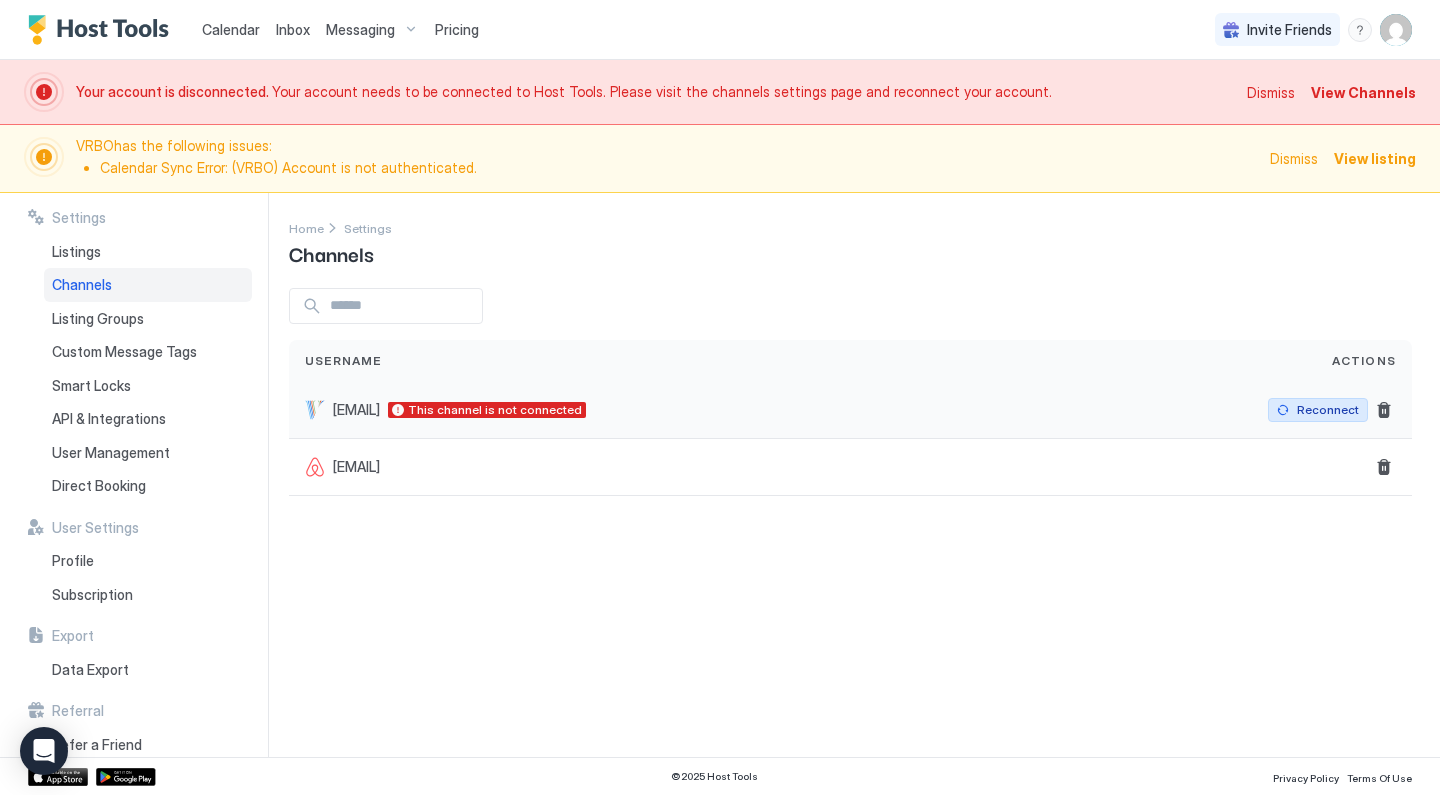click on "Reconnect" at bounding box center [1328, 410] 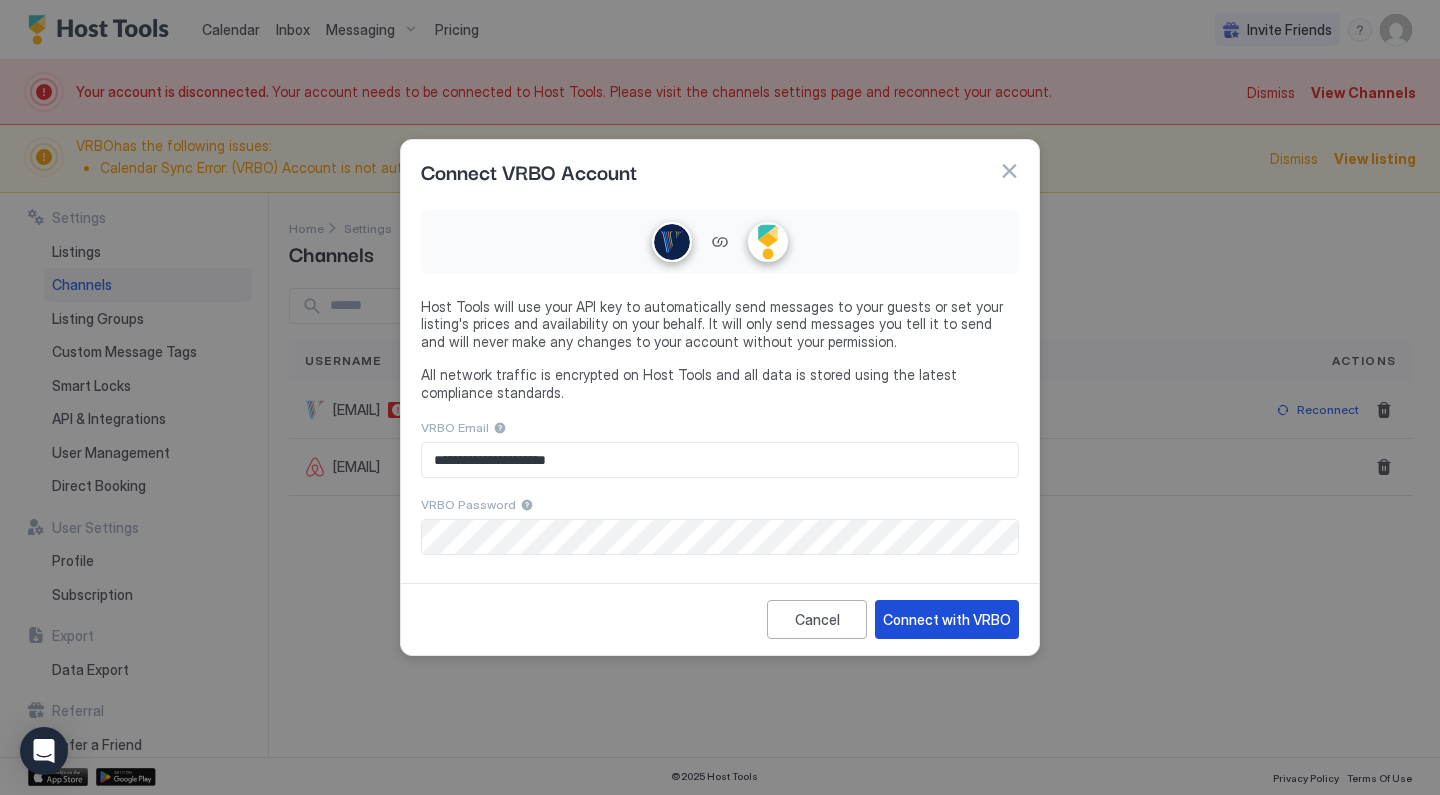 click on "Connect with VRBO" at bounding box center [947, 619] 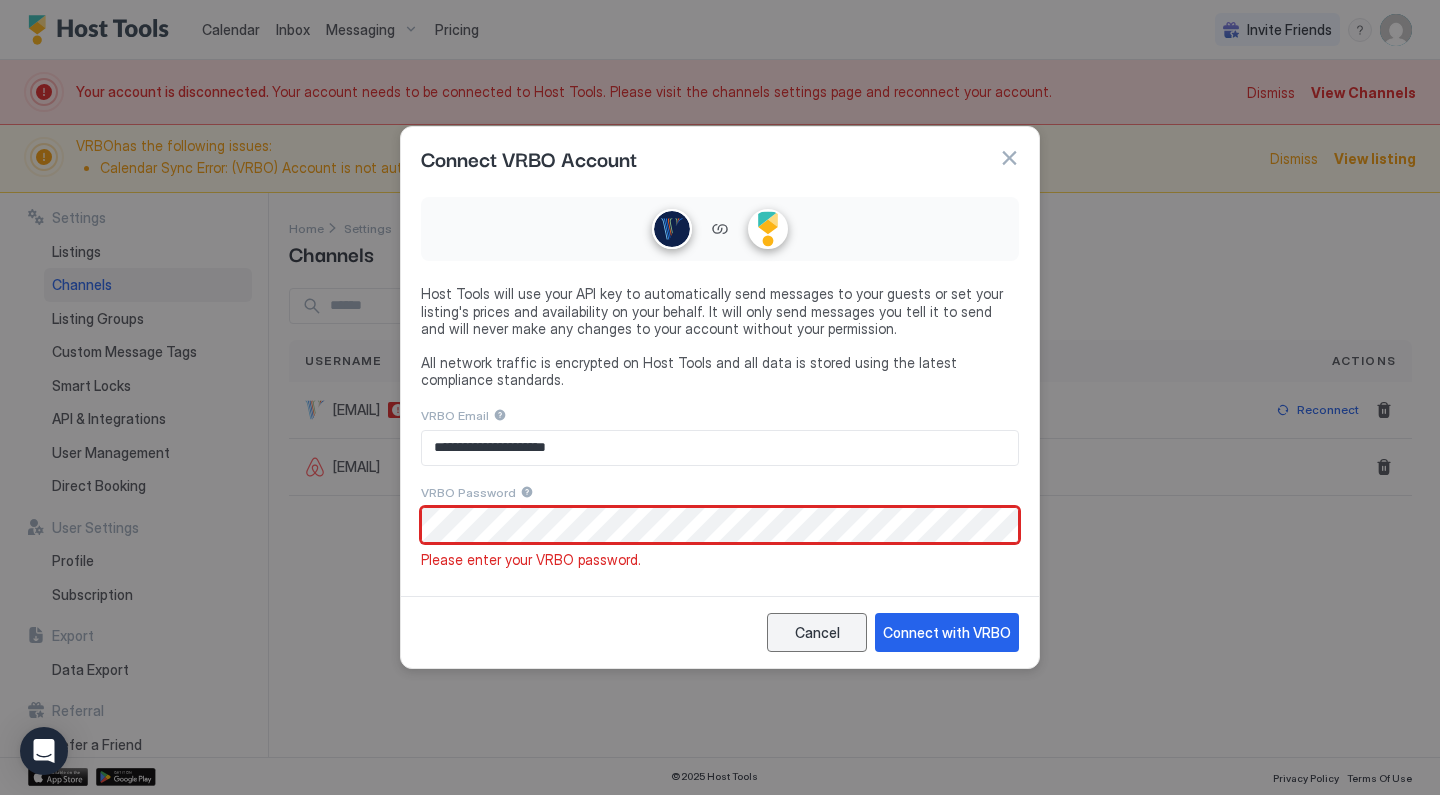 click on "Cancel" at bounding box center (817, 632) 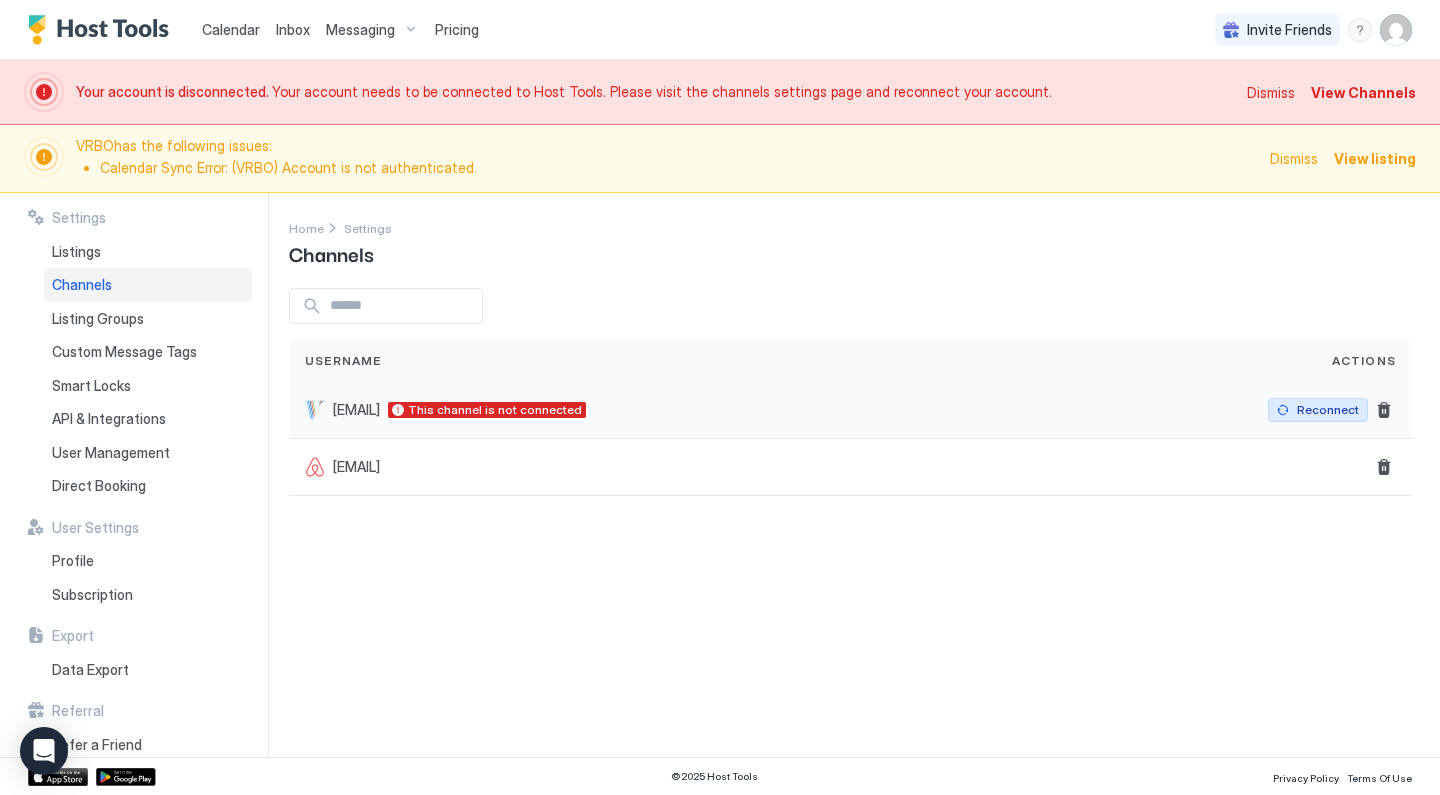 click on "Reconnect" at bounding box center (1328, 410) 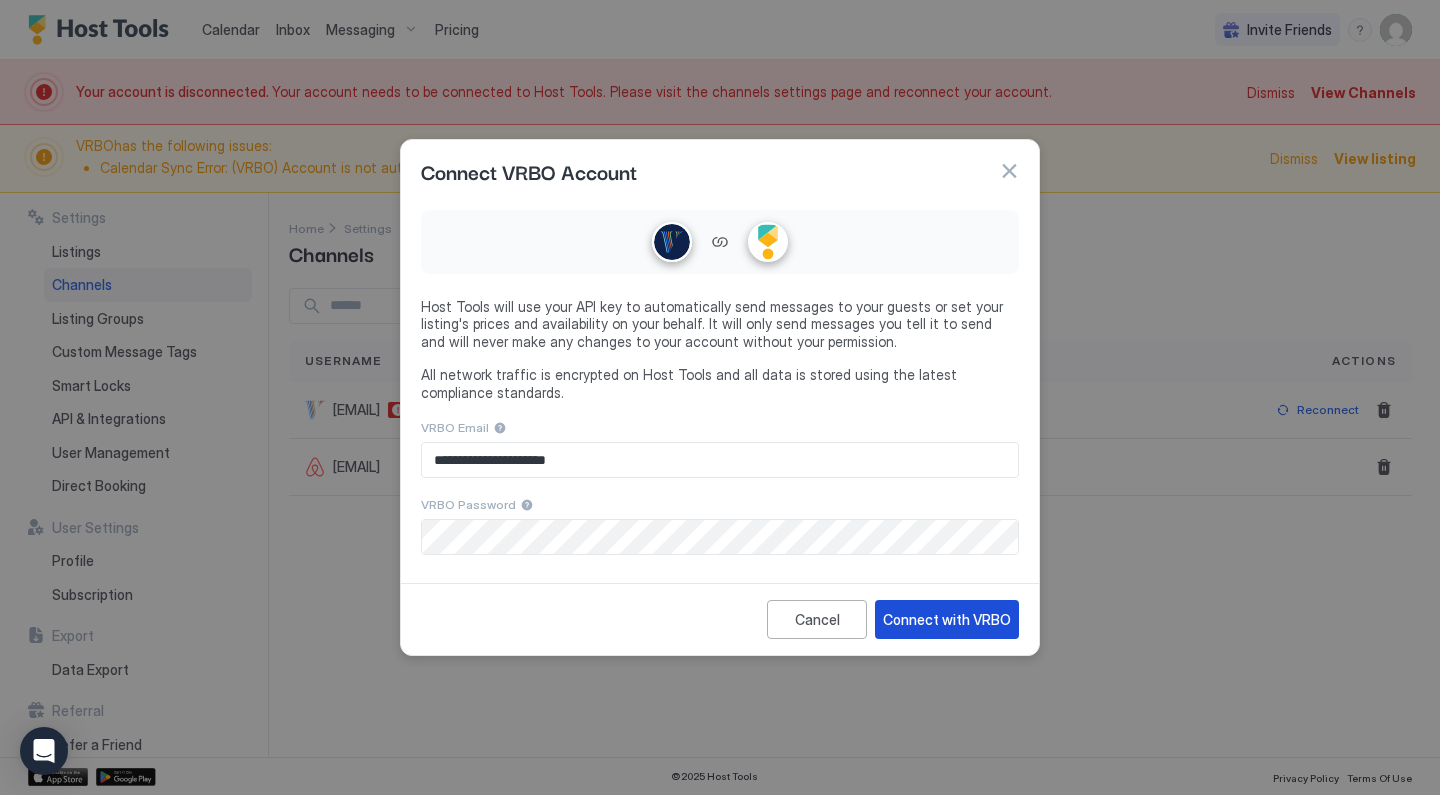 click on "Connect with VRBO" at bounding box center [947, 619] 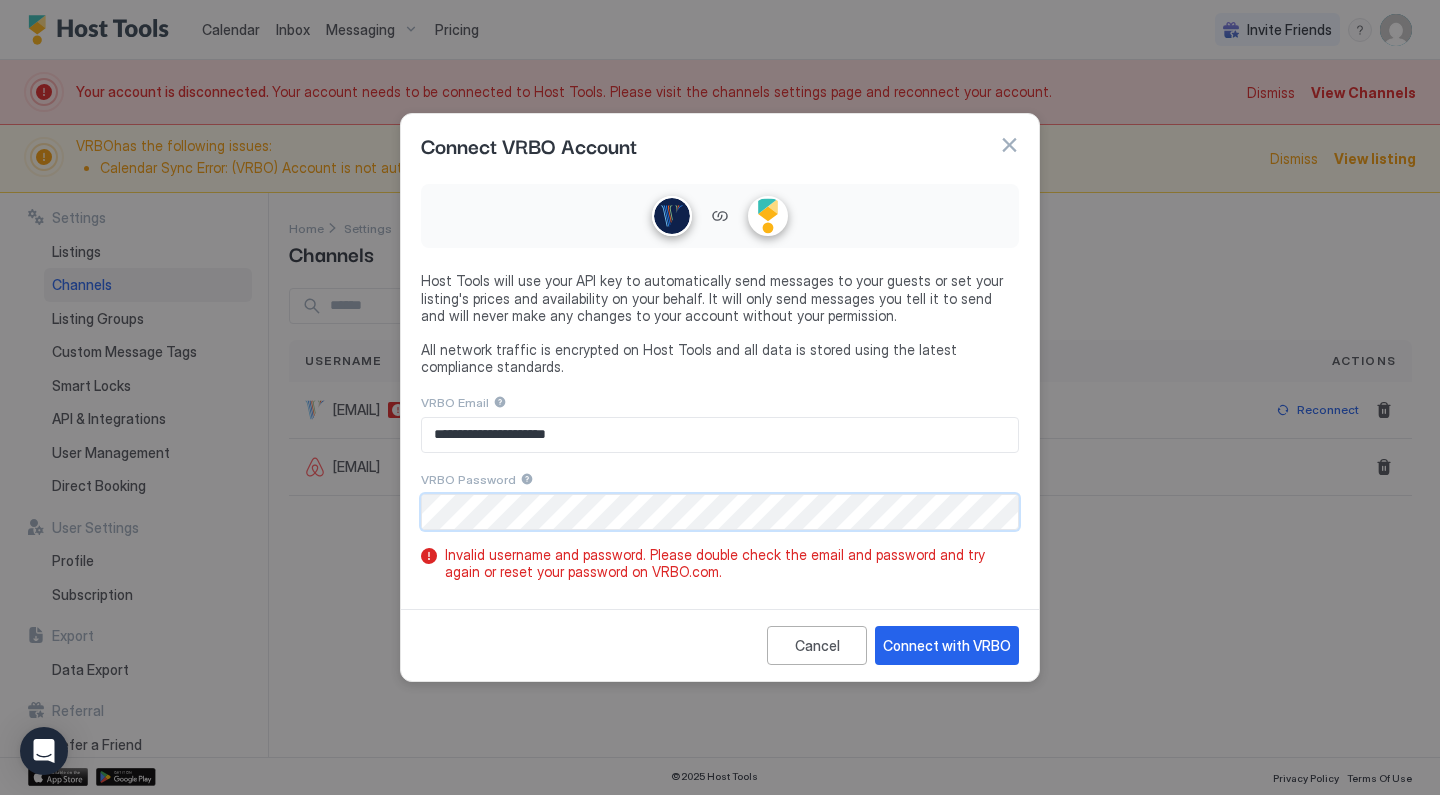 click on "VRBO Password" at bounding box center [720, 402] 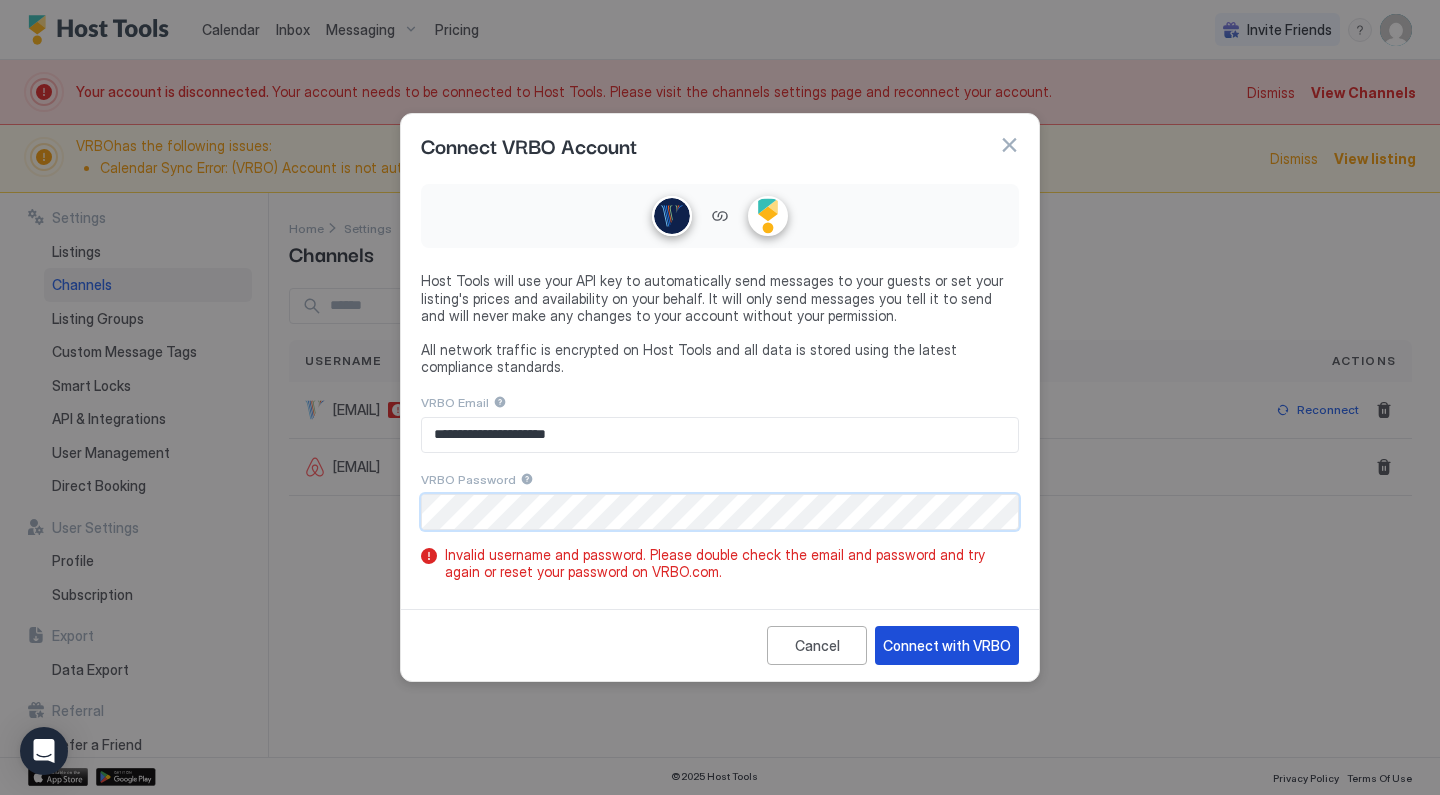click on "Connect with VRBO" at bounding box center [947, 645] 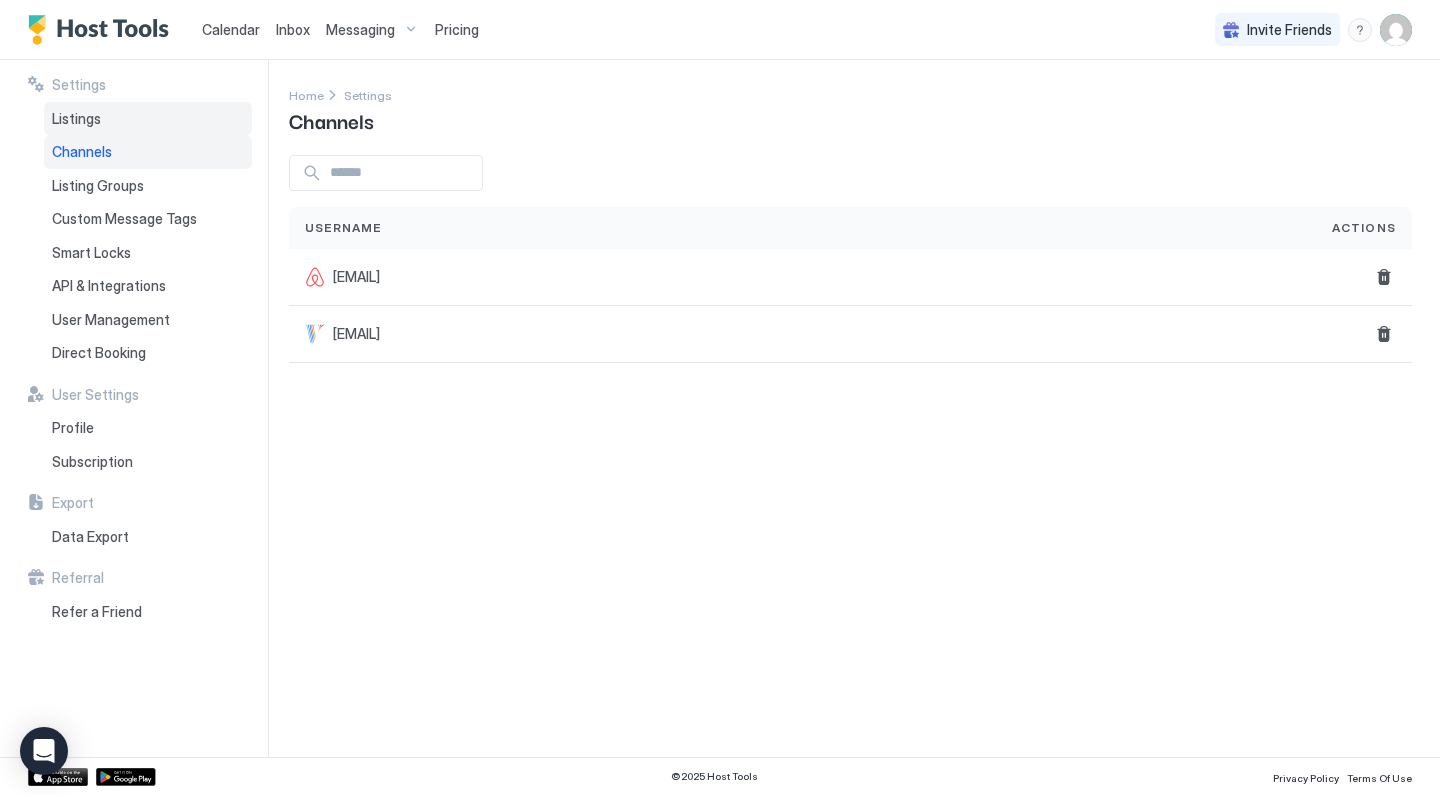 click on "Listings" at bounding box center [76, 119] 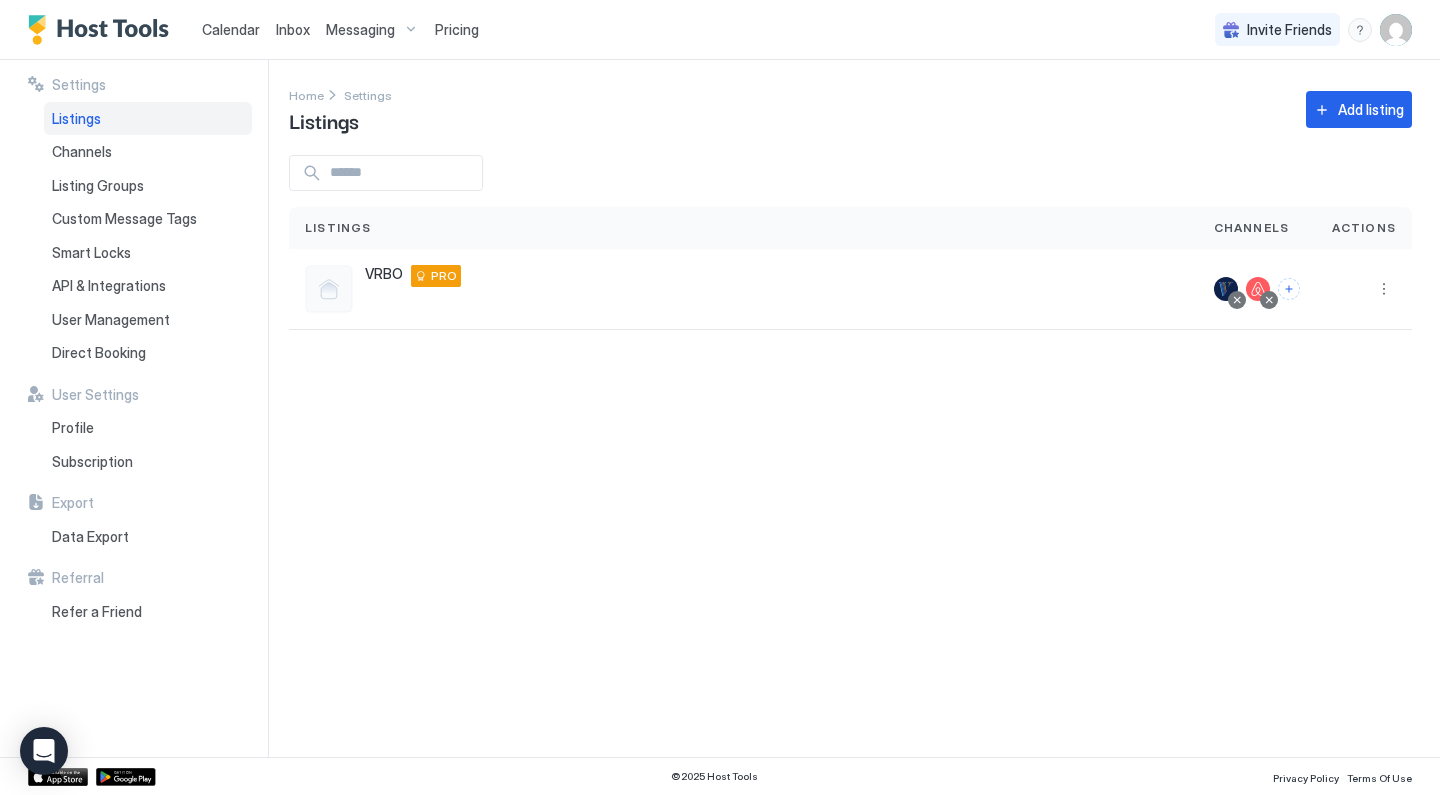 click on "Calendar" at bounding box center (231, 29) 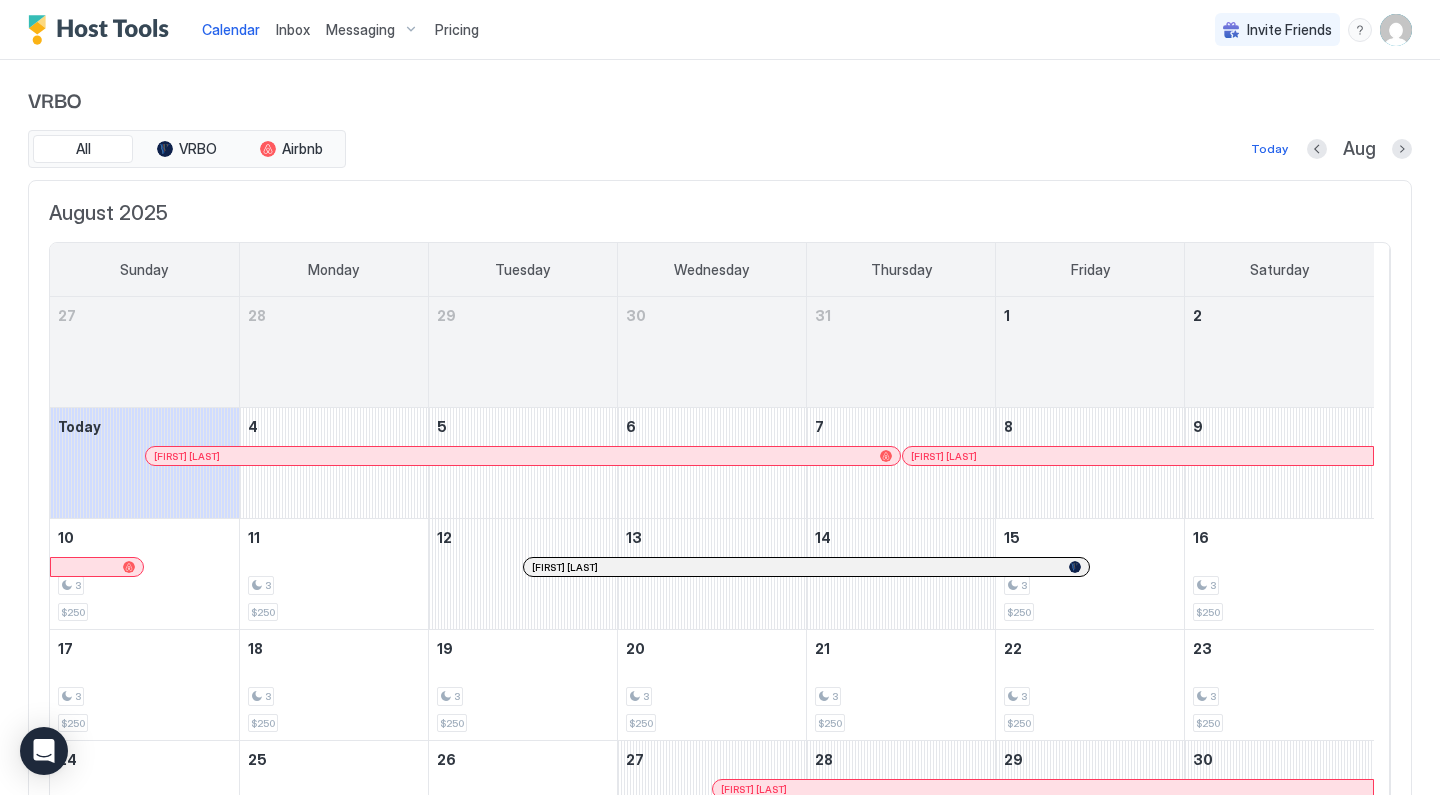 click on "Inbox" at bounding box center [293, 29] 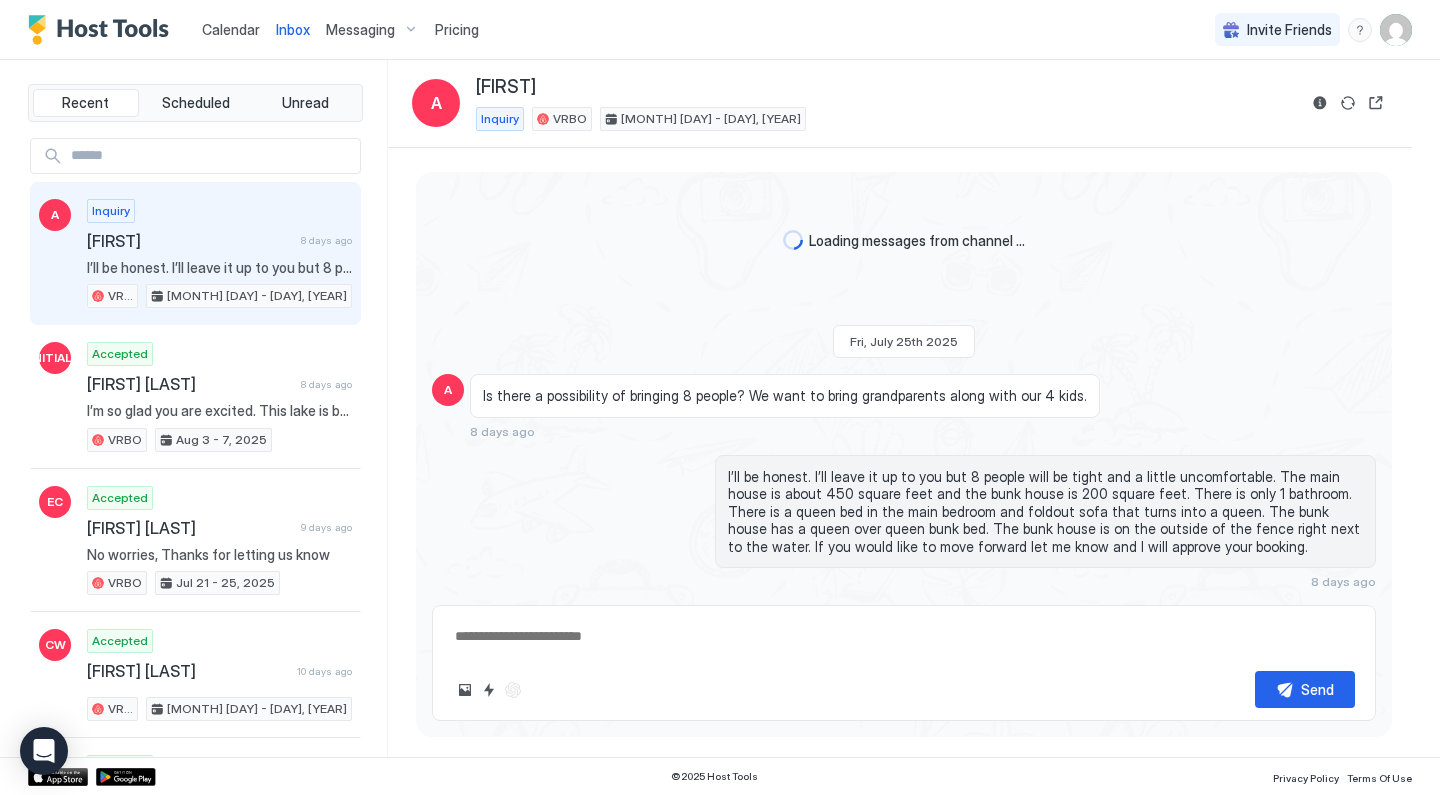 type on "*" 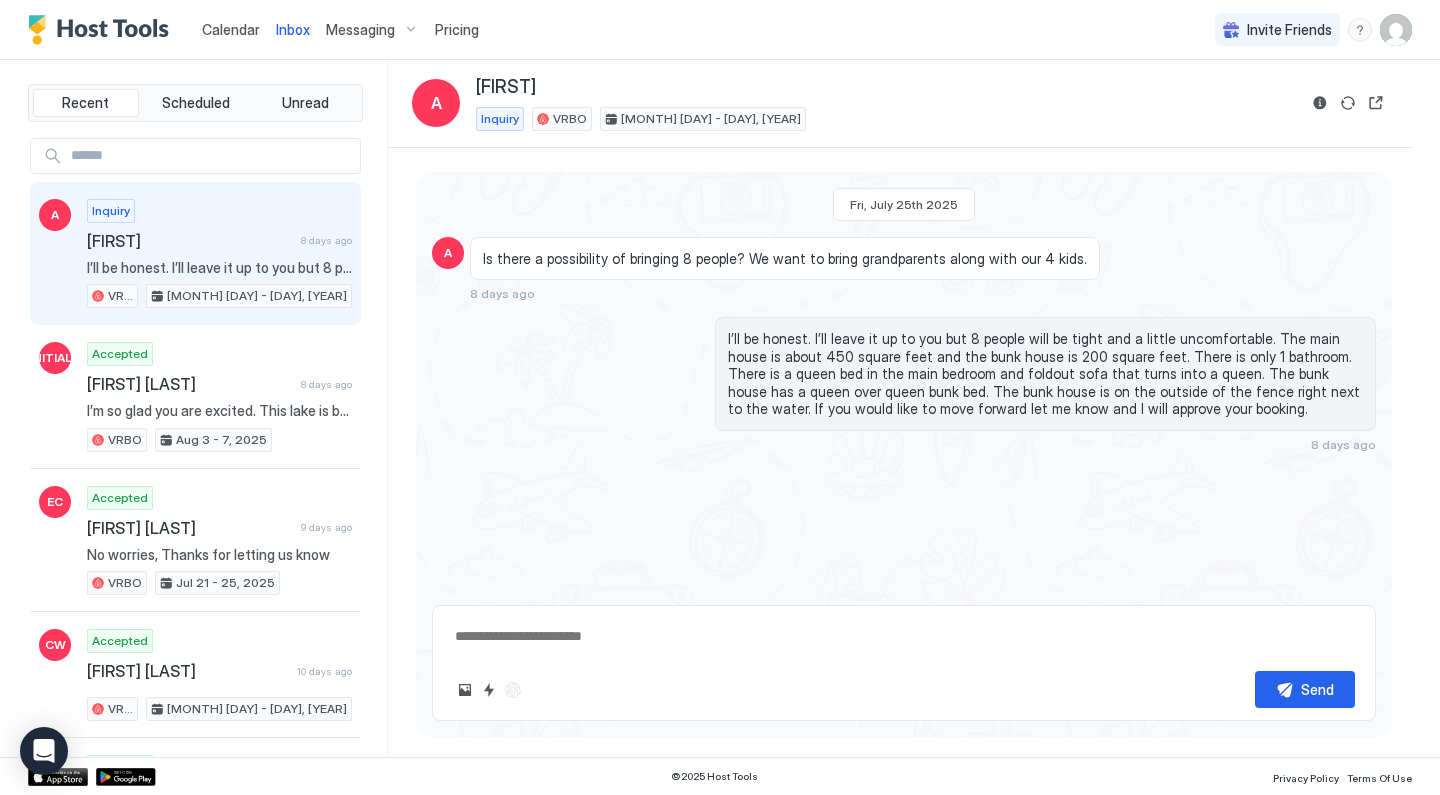 click on "Calendar" at bounding box center (231, 29) 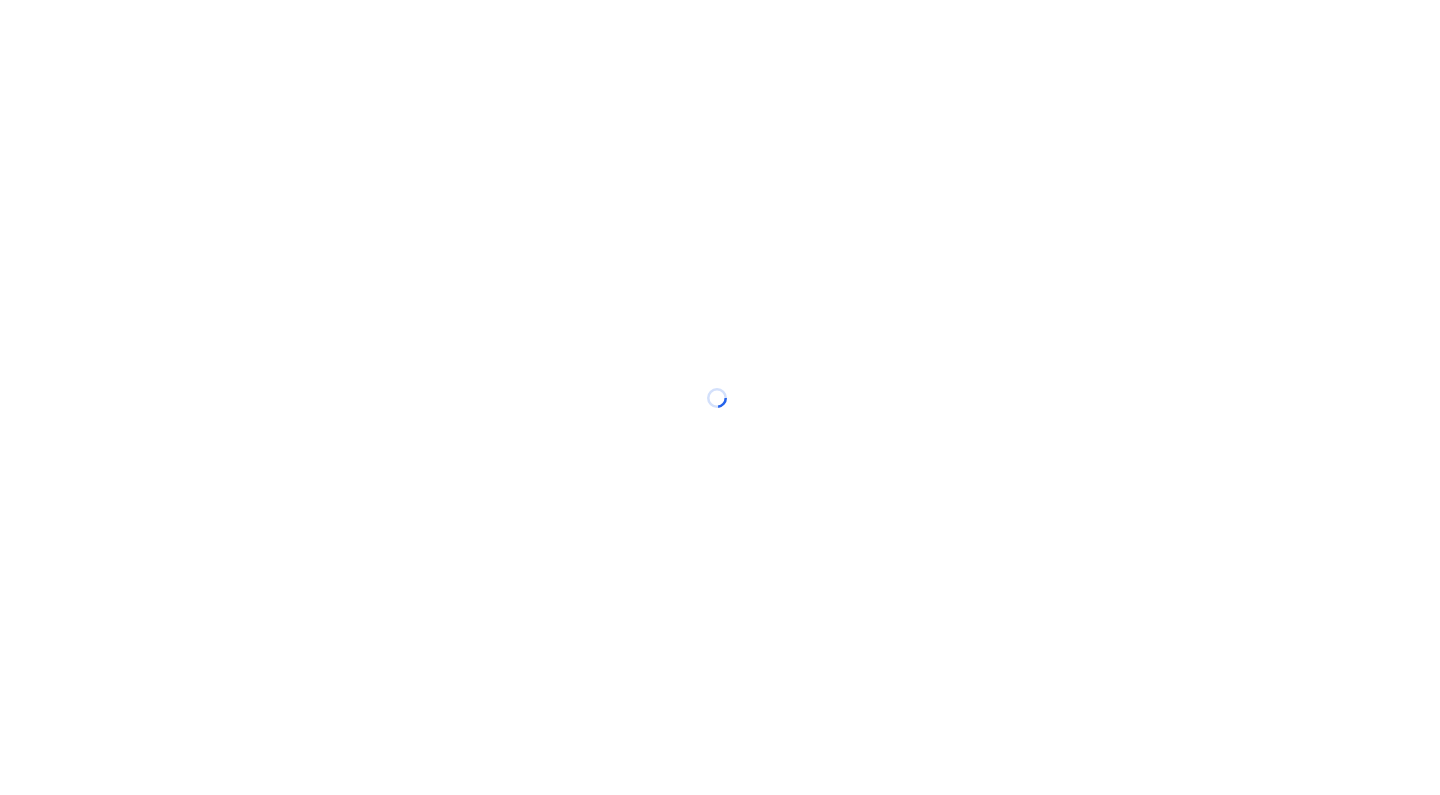 scroll, scrollTop: 0, scrollLeft: 0, axis: both 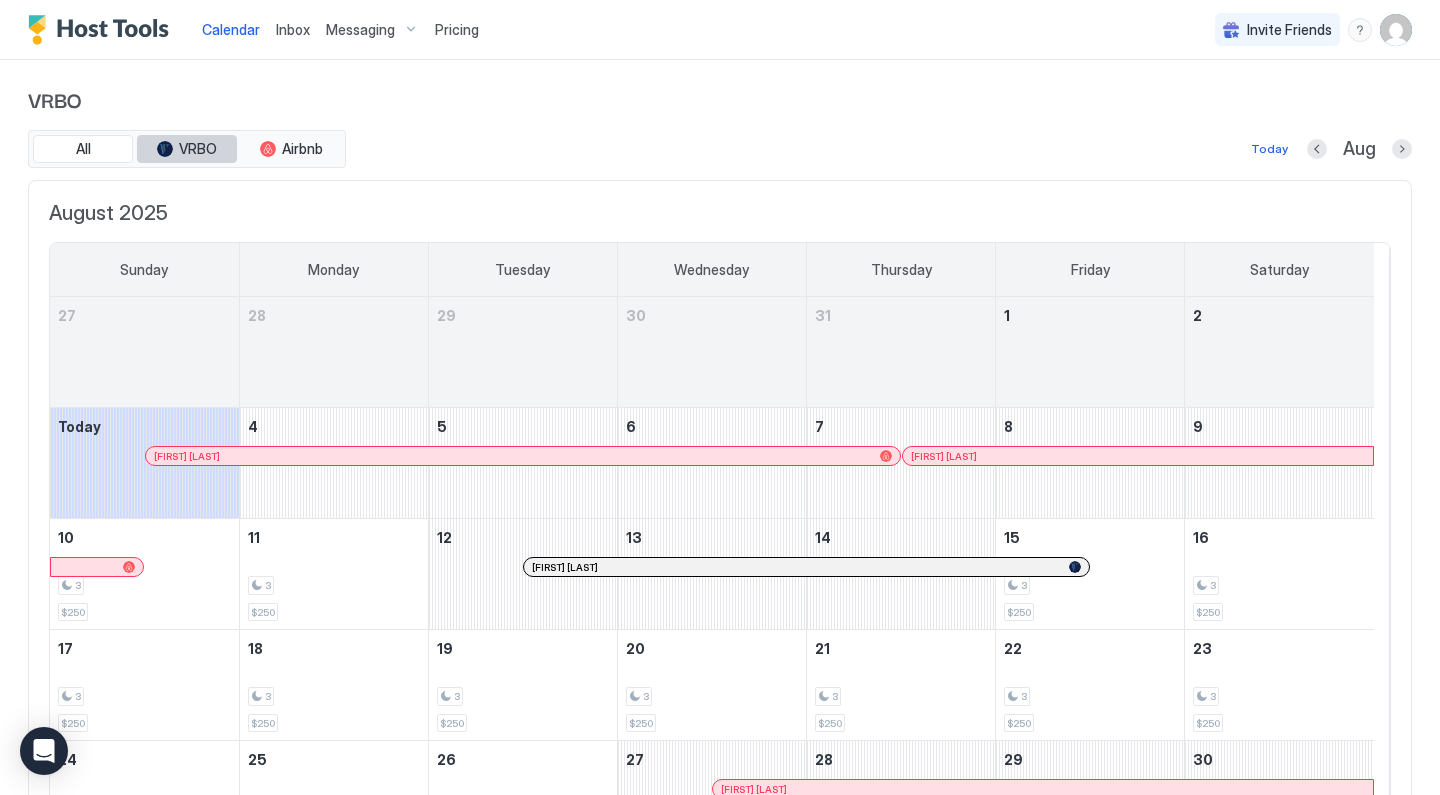 click on "VRBO" at bounding box center (198, 149) 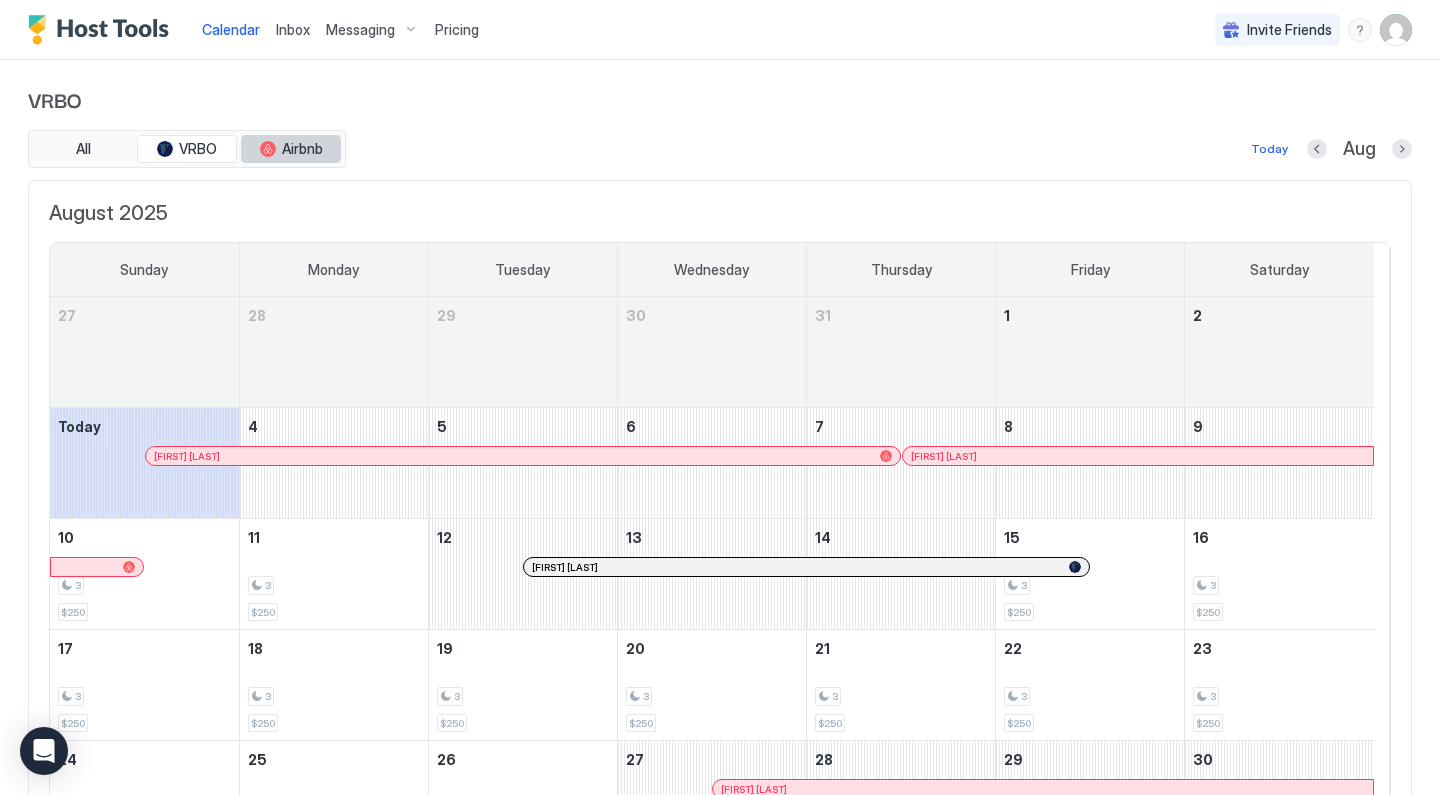 click on "Airbnb" at bounding box center [302, 149] 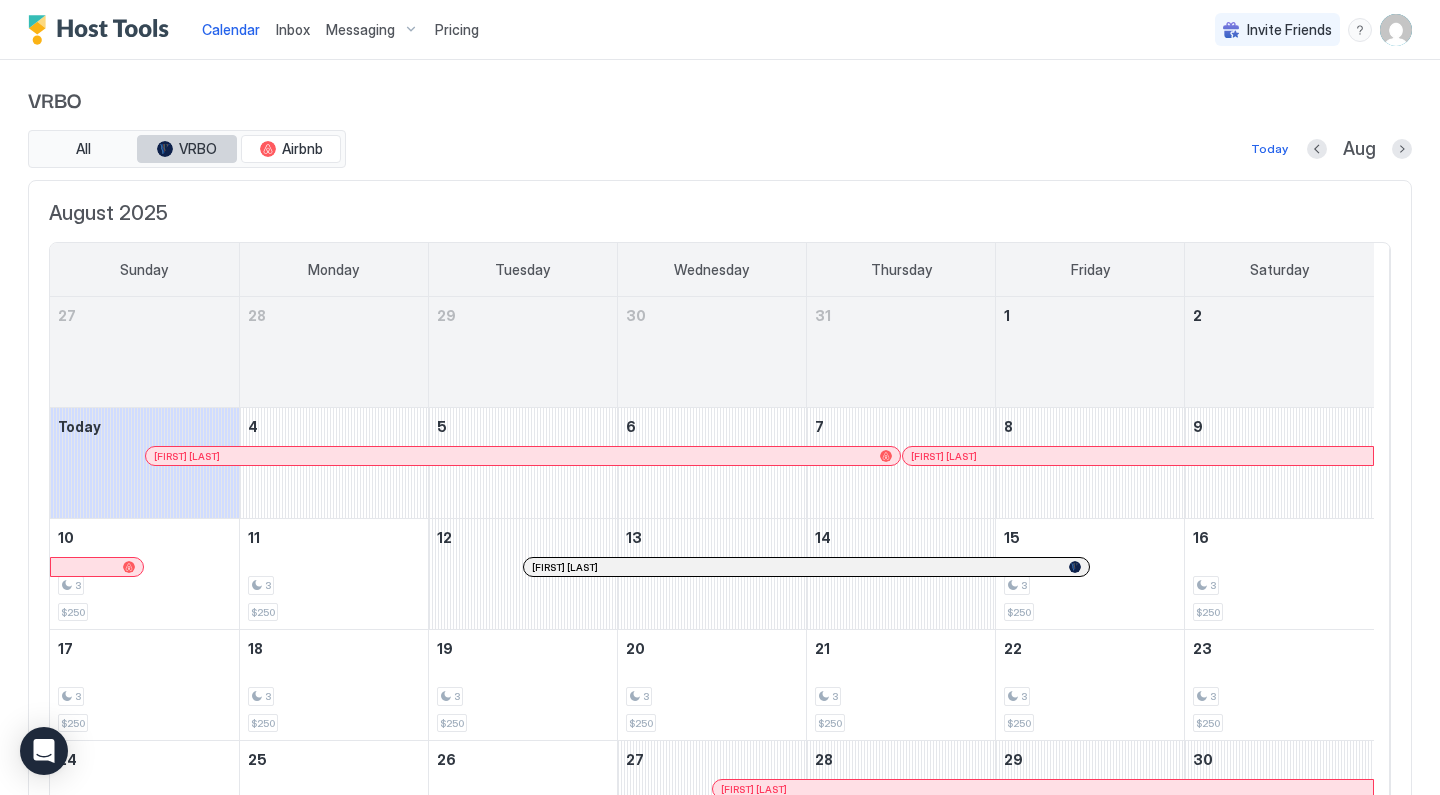click on "VRBO" at bounding box center [198, 149] 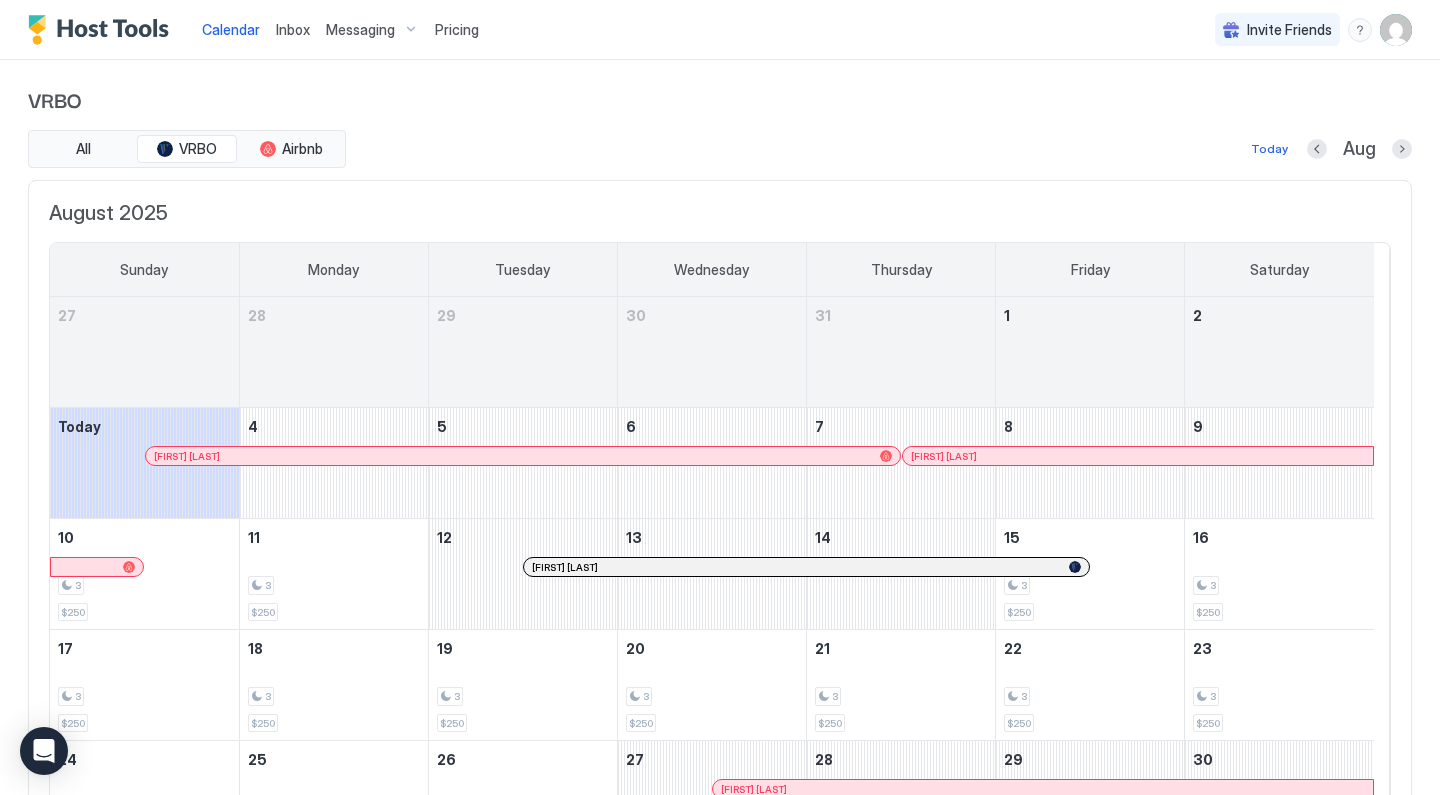 click on "Inbox" at bounding box center (293, 29) 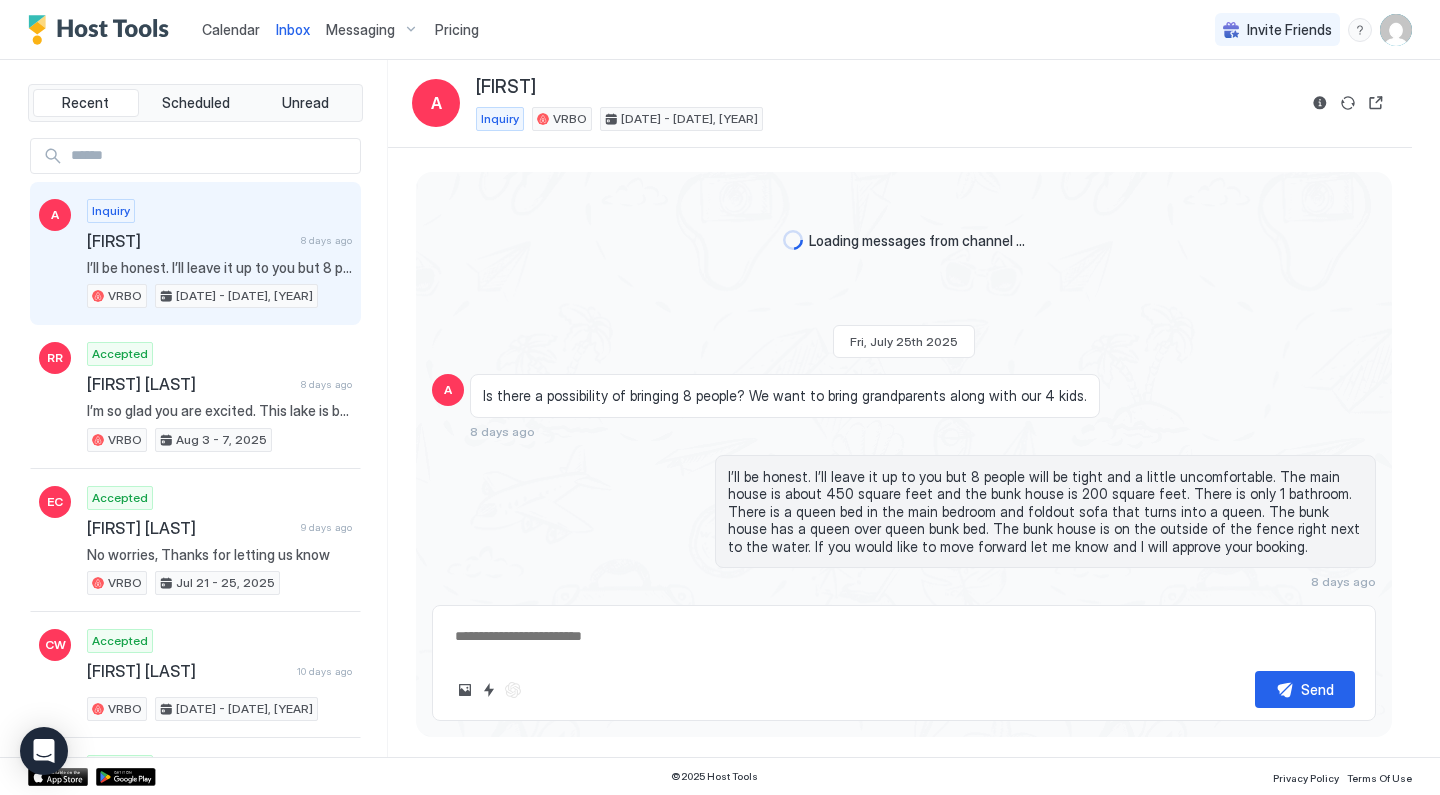 type on "*" 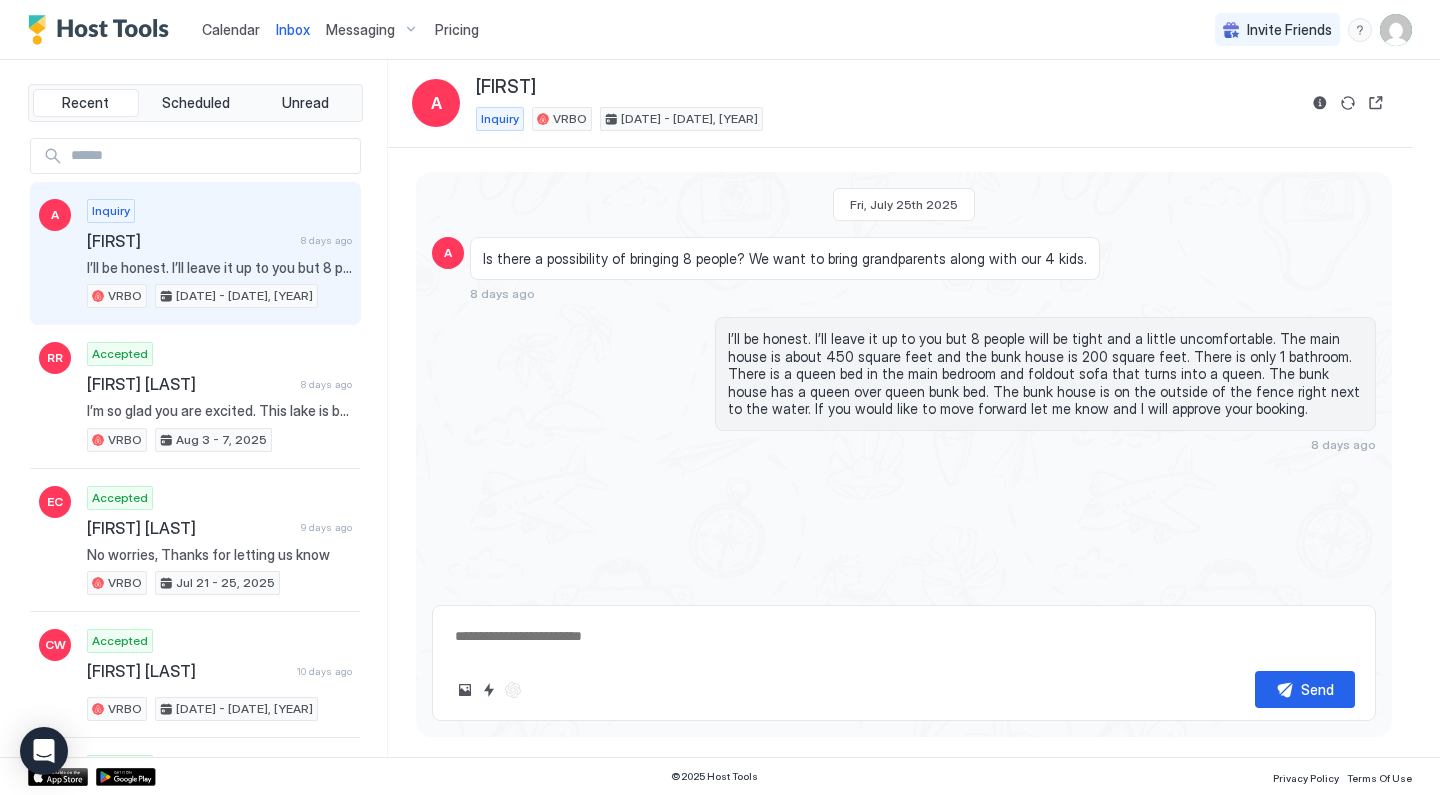 click on "Messaging" at bounding box center [372, 30] 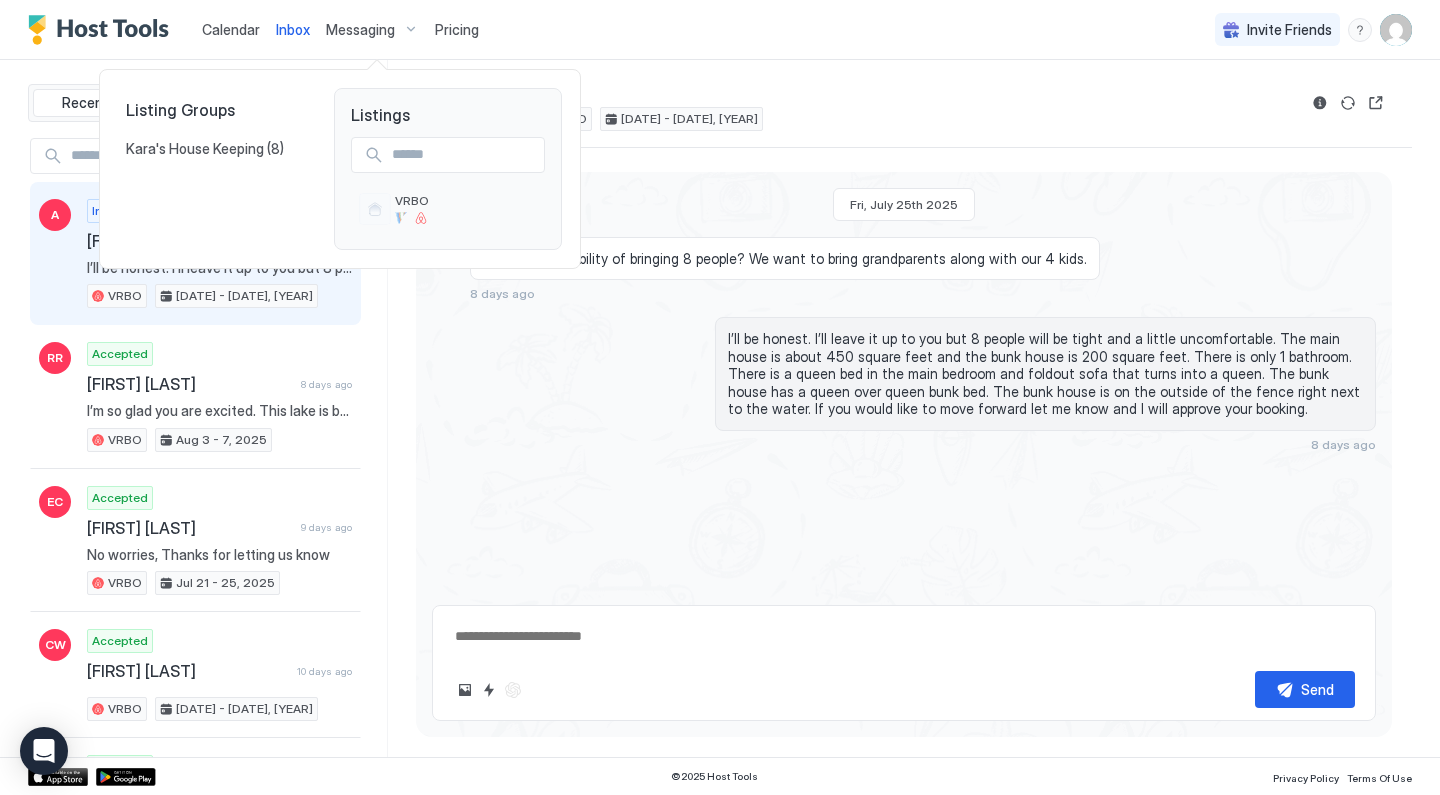 click at bounding box center (720, 397) 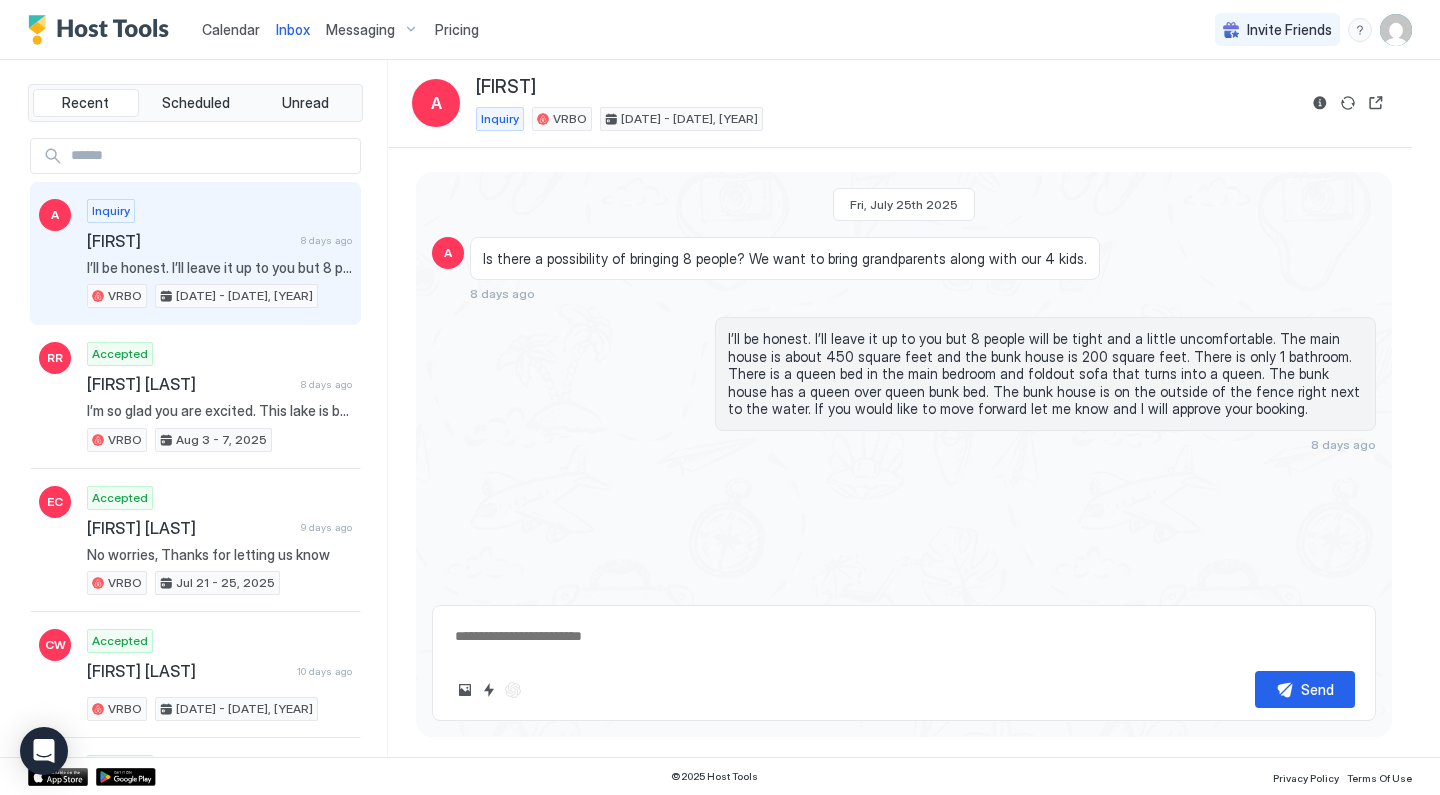 click on "Pricing" at bounding box center (457, 30) 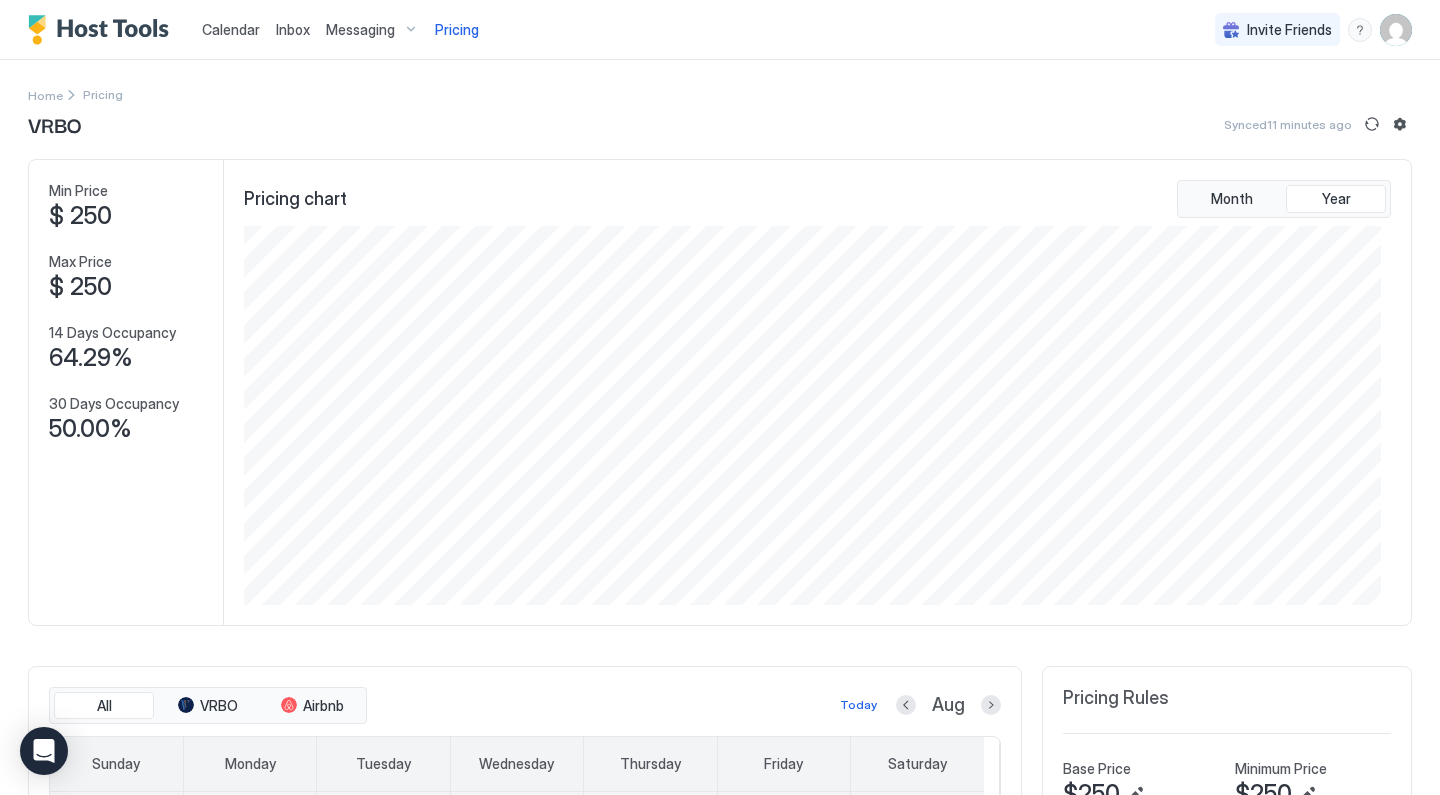 scroll, scrollTop: 999621, scrollLeft: 998863, axis: both 